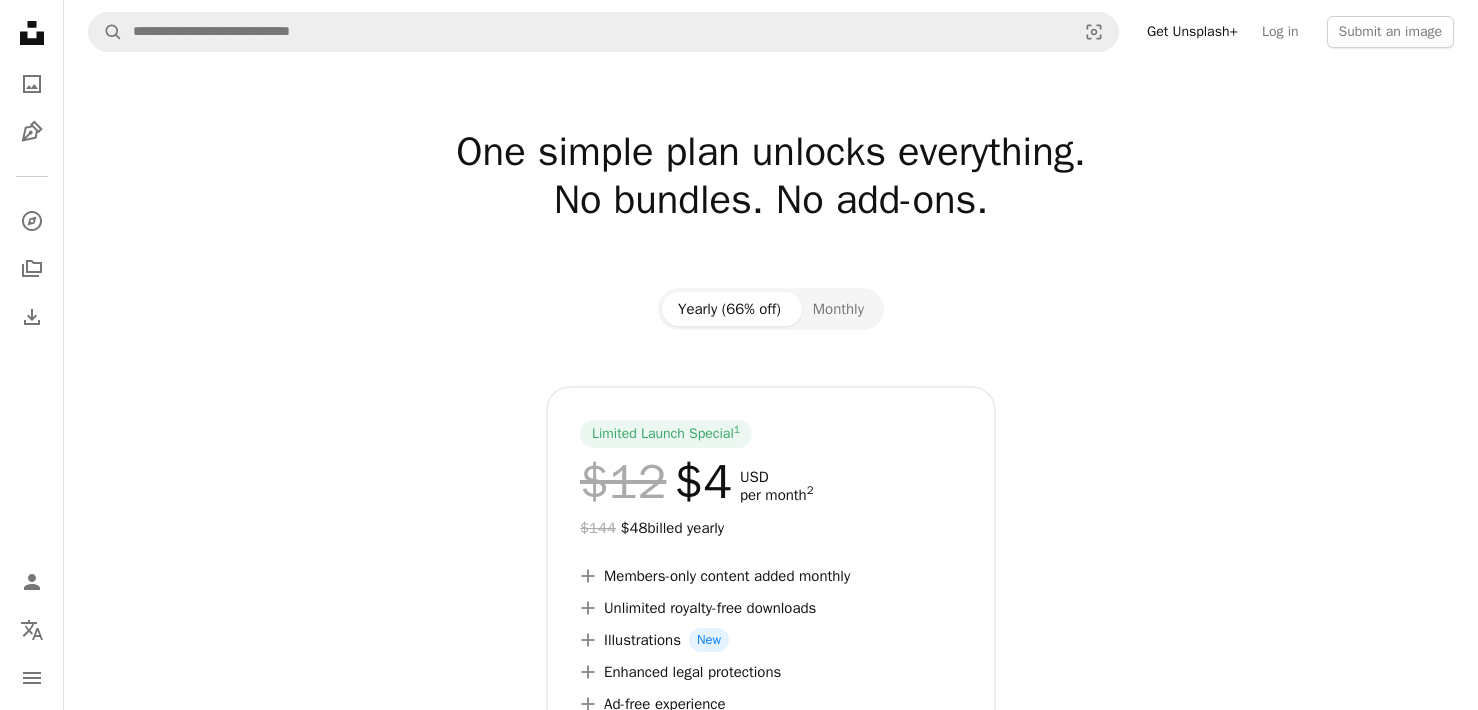 scroll, scrollTop: 0, scrollLeft: 0, axis: both 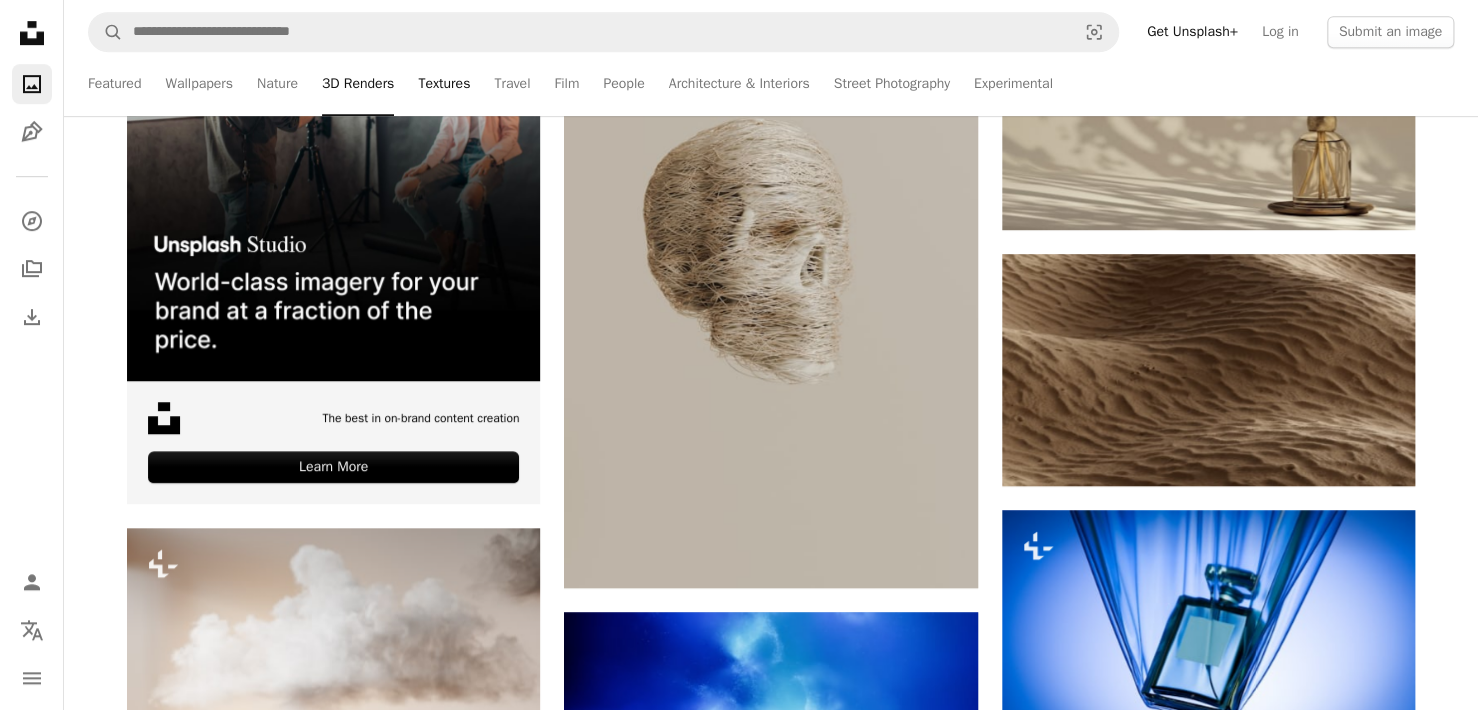 click on "Textures" at bounding box center [444, 84] 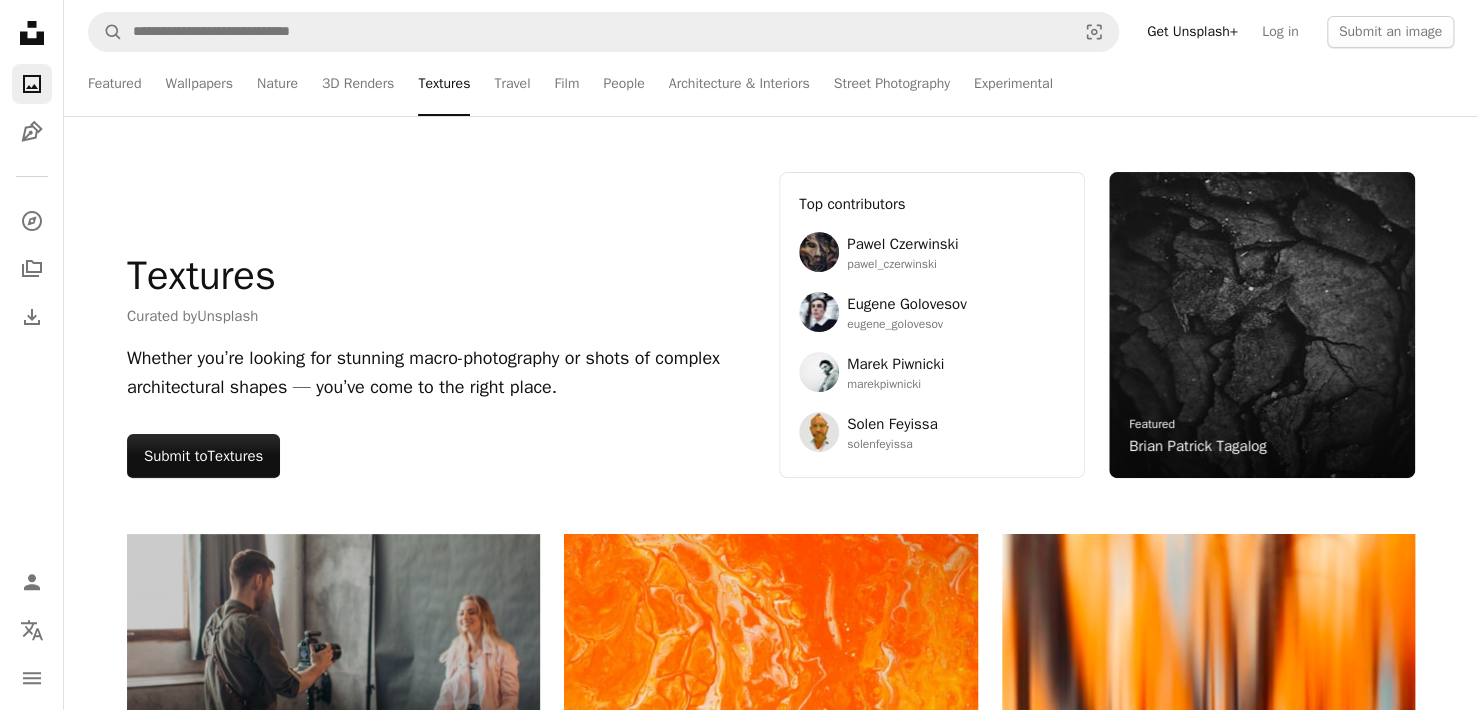 click on "Featured Wallpapers Nature 3D Renders Textures Travel Film People Architecture & Interiors Street Photography Experimental" at bounding box center (809, 84) 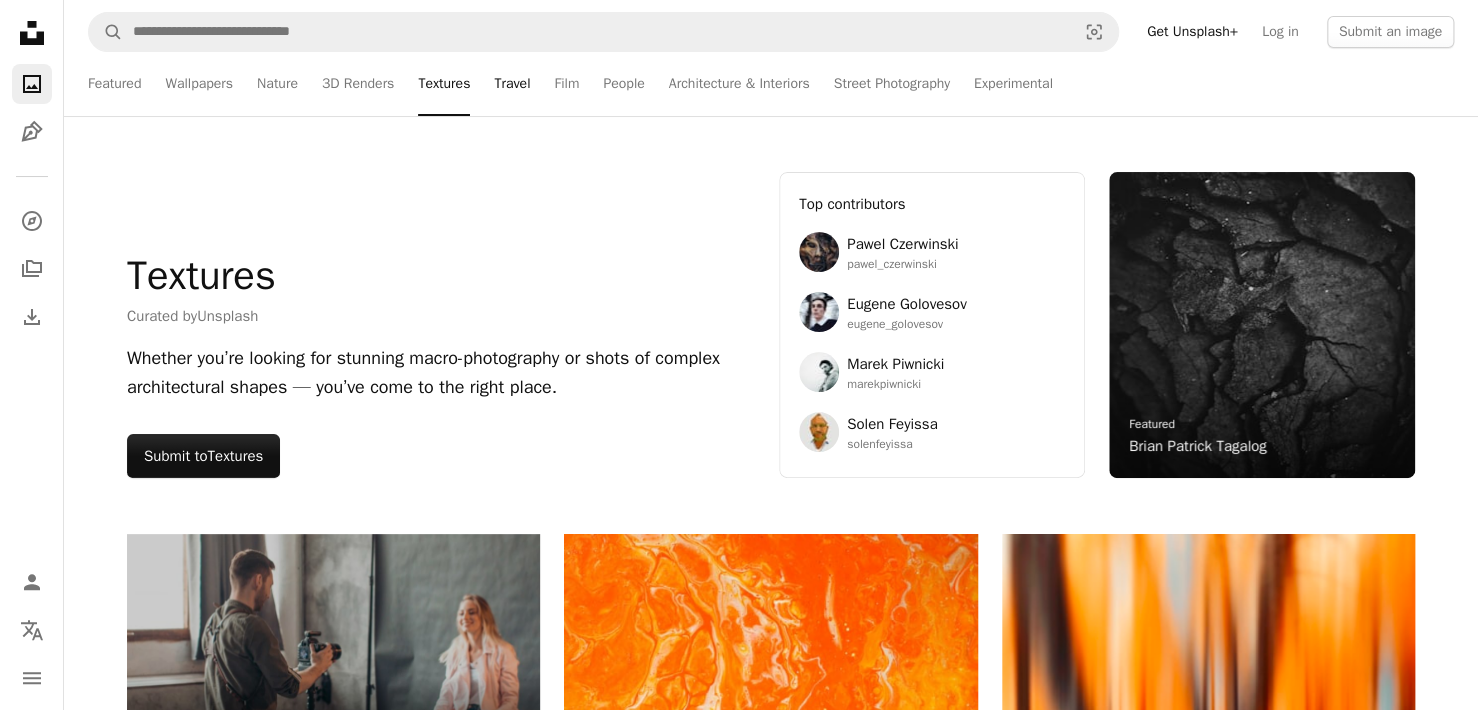 click on "Travel" at bounding box center (512, 84) 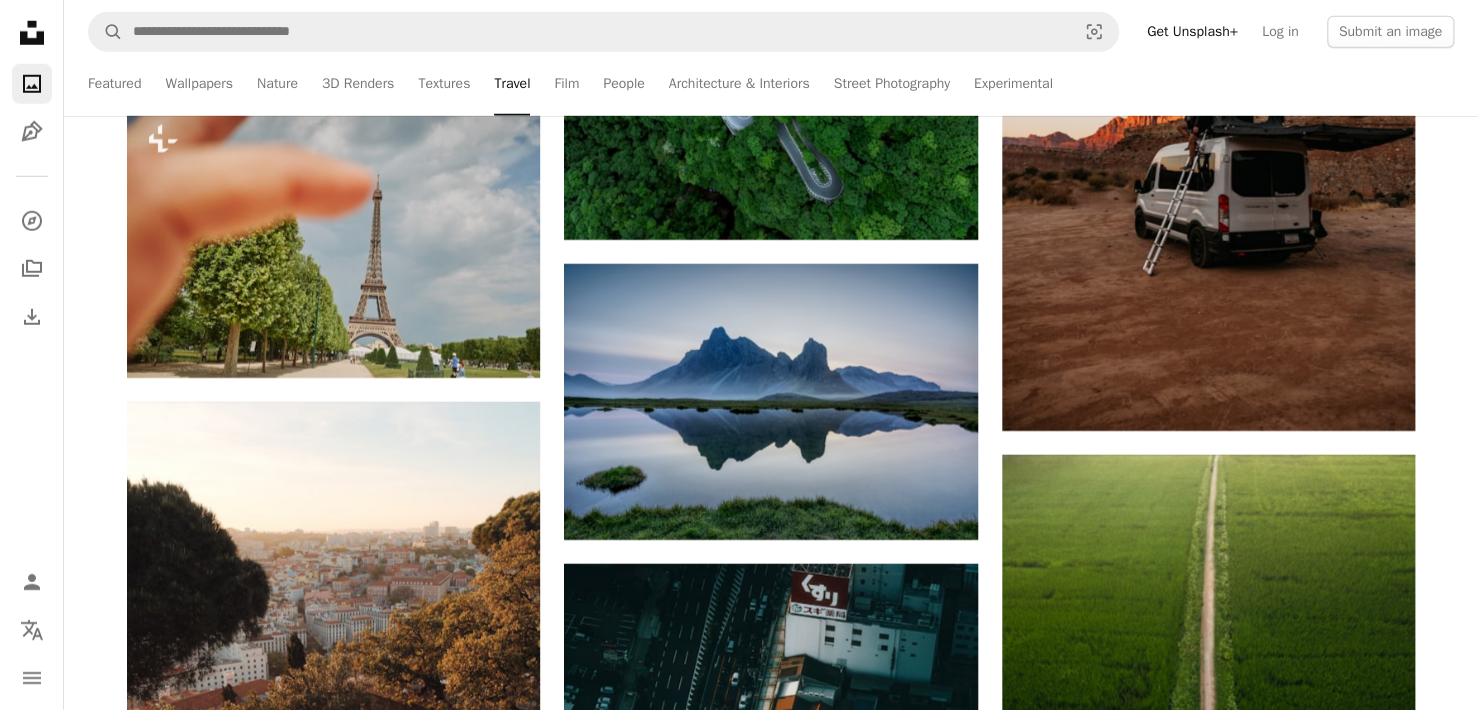 scroll, scrollTop: 21351, scrollLeft: 0, axis: vertical 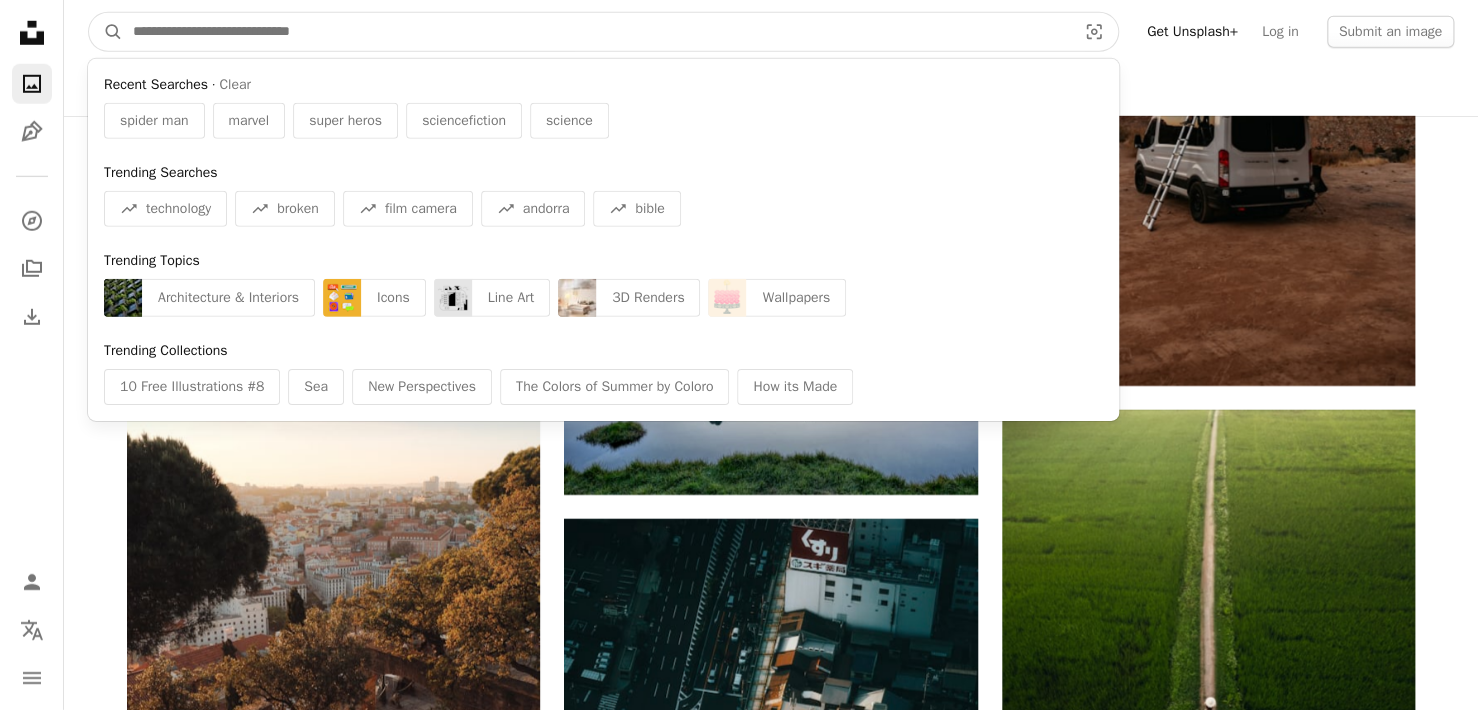 click at bounding box center [596, 32] 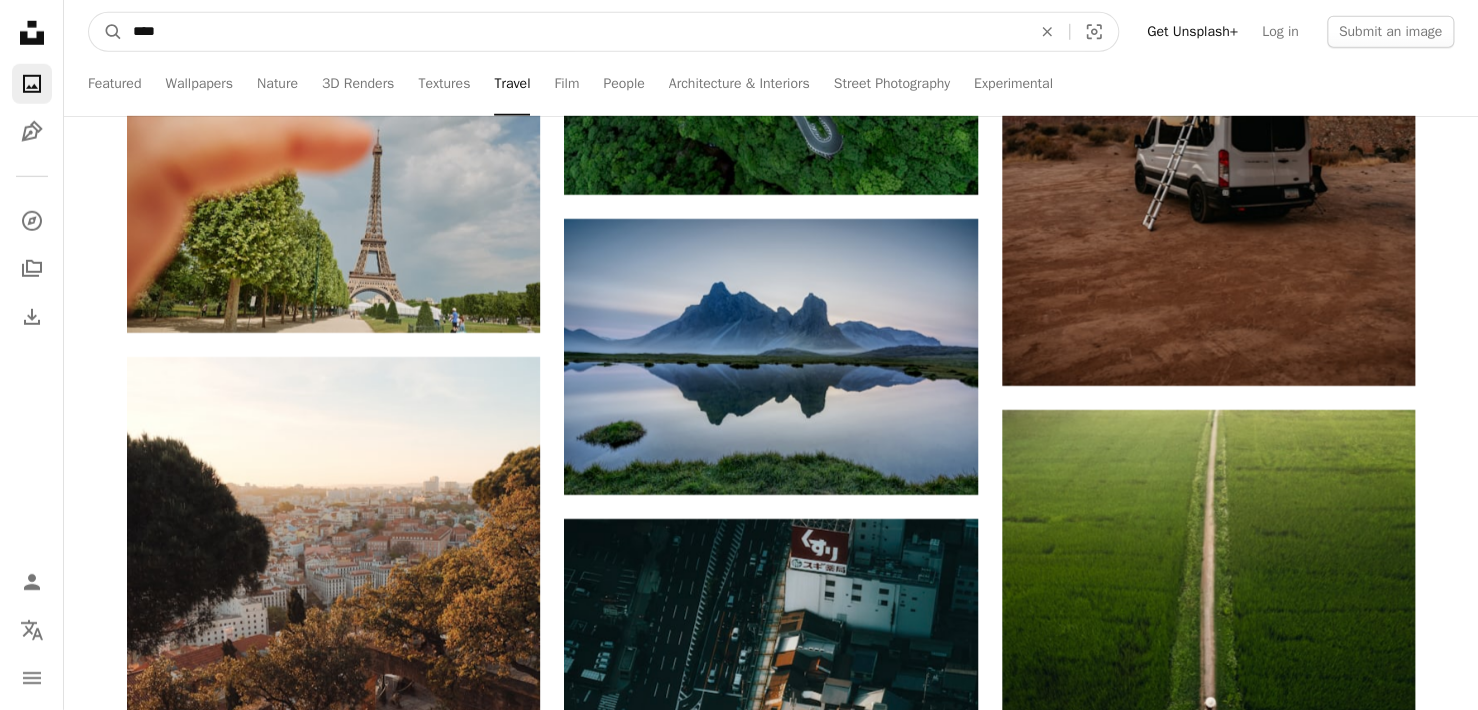 type on "*****" 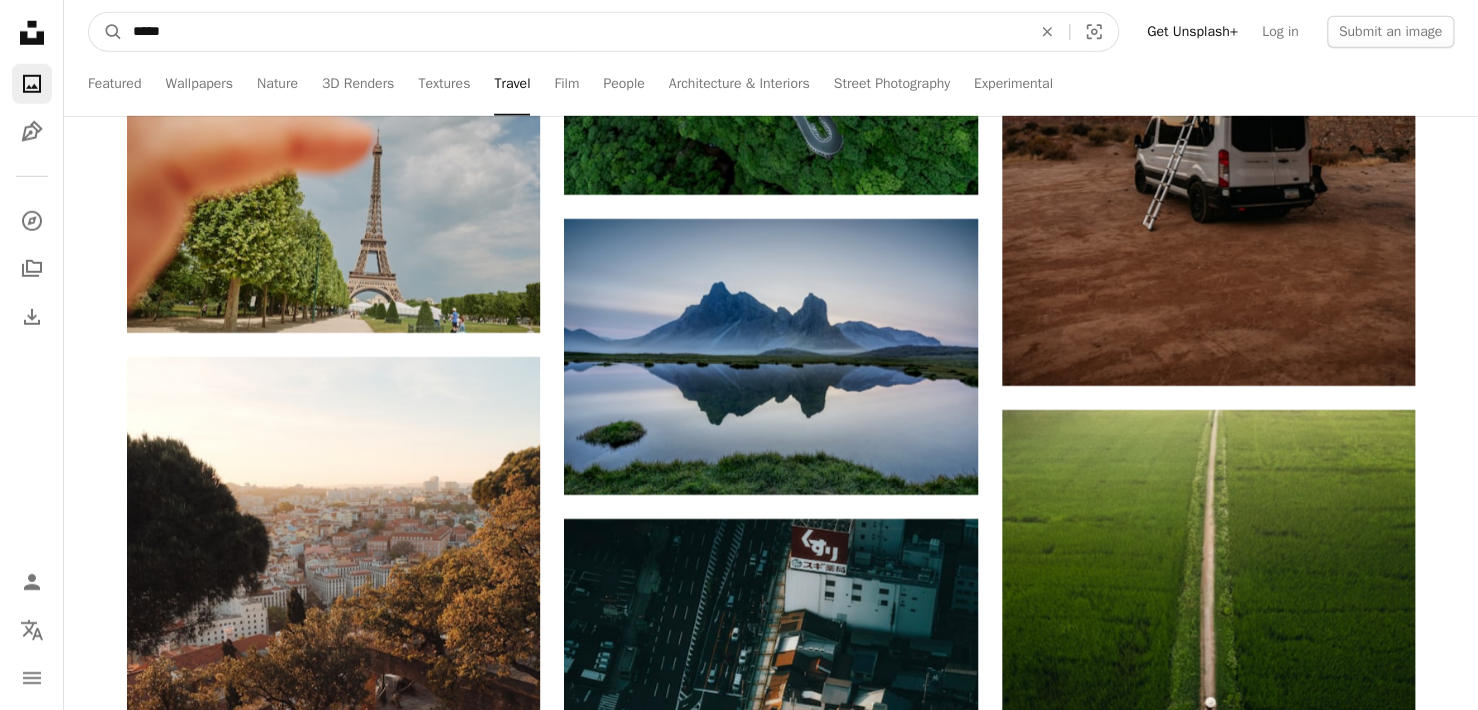click on "A magnifying glass" at bounding box center [106, 32] 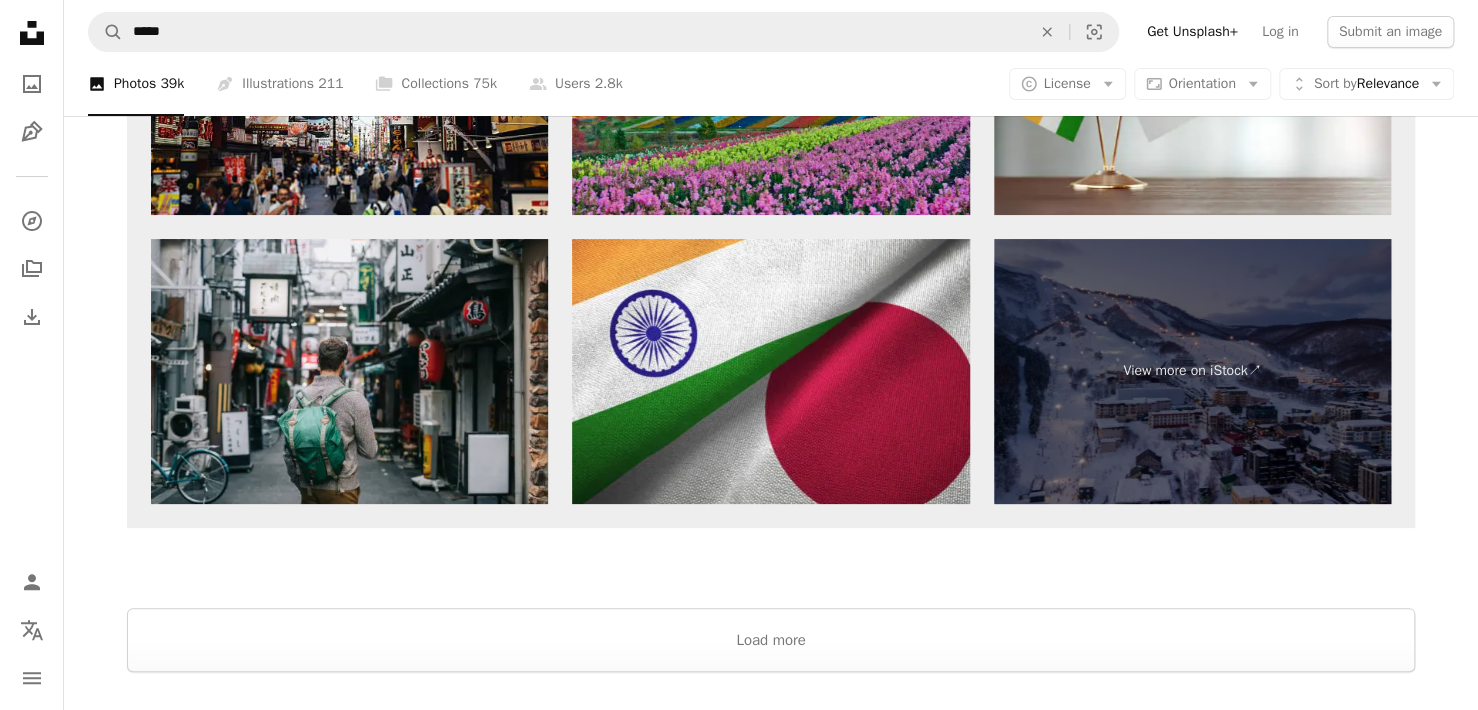 scroll, scrollTop: 3844, scrollLeft: 0, axis: vertical 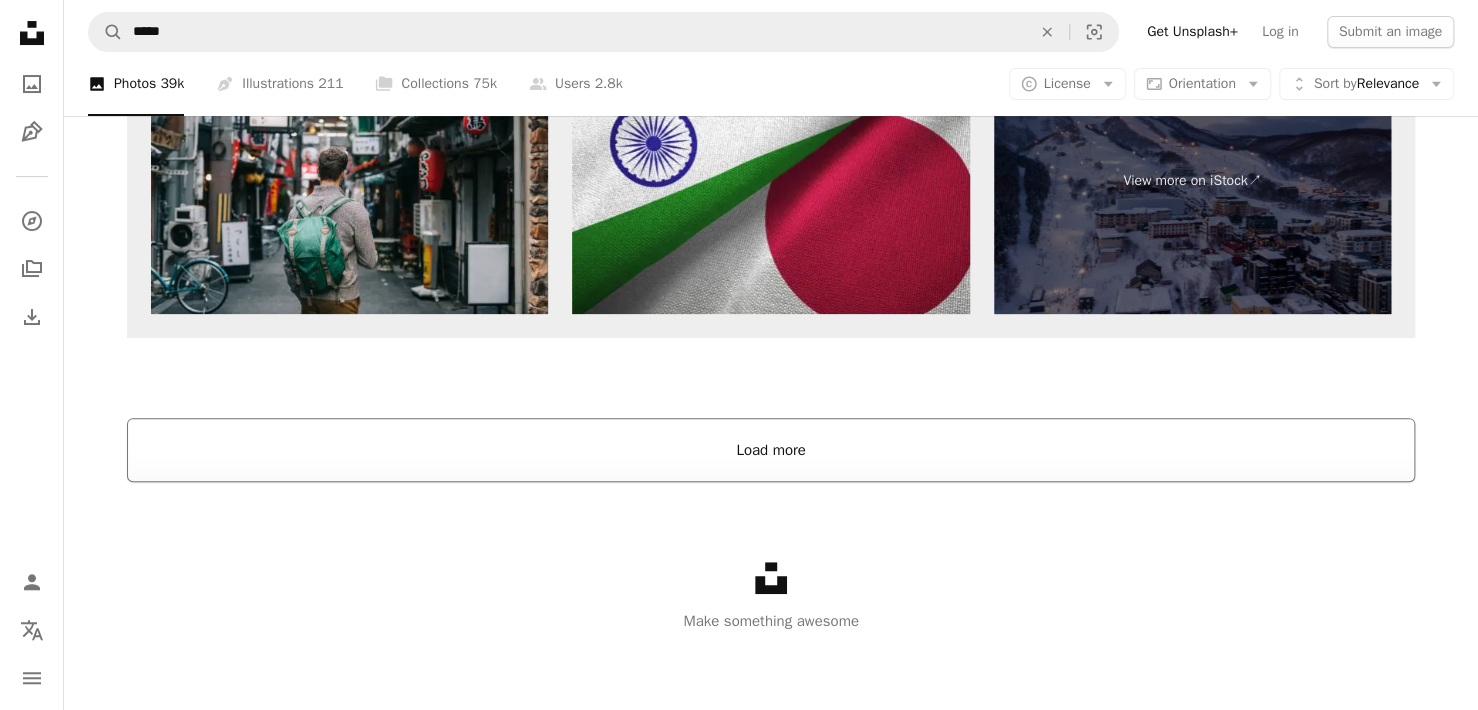 click on "Load more" at bounding box center [771, 450] 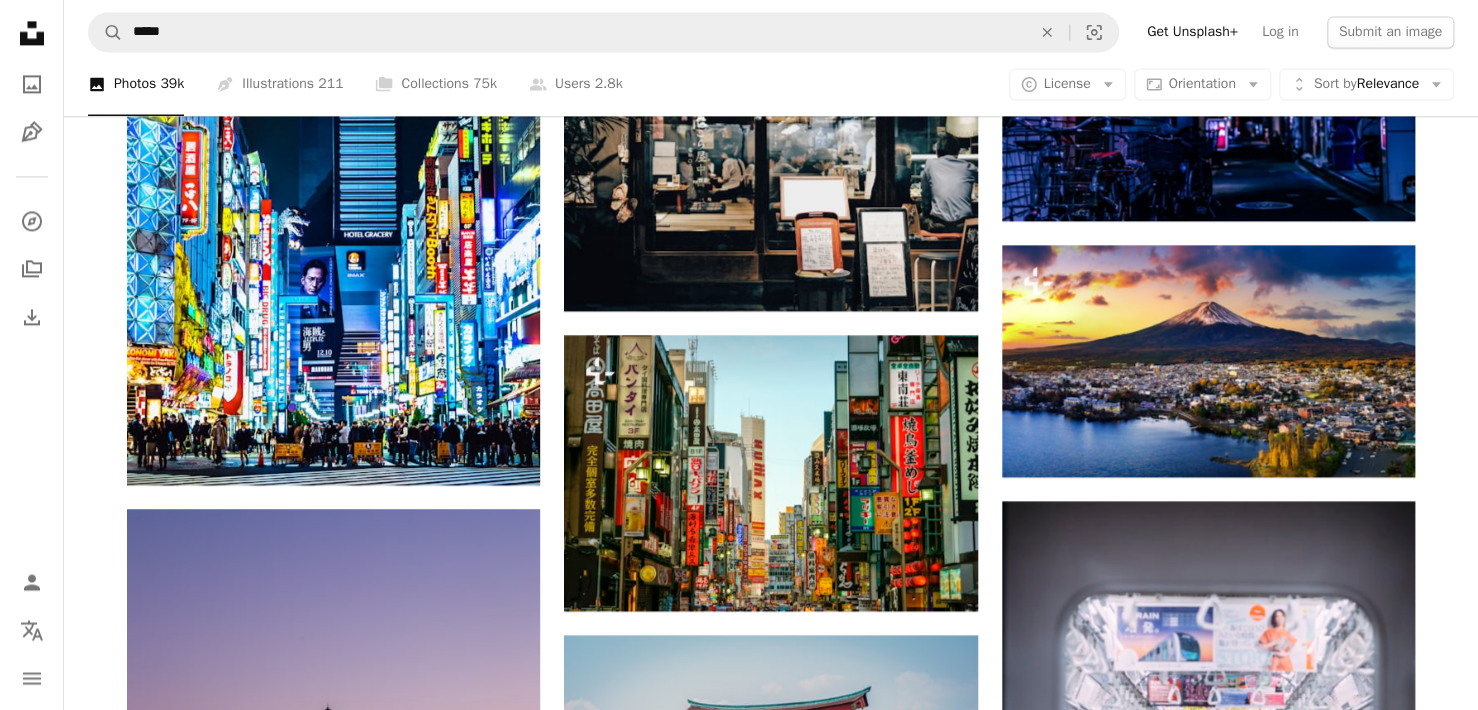 scroll, scrollTop: 5114, scrollLeft: 0, axis: vertical 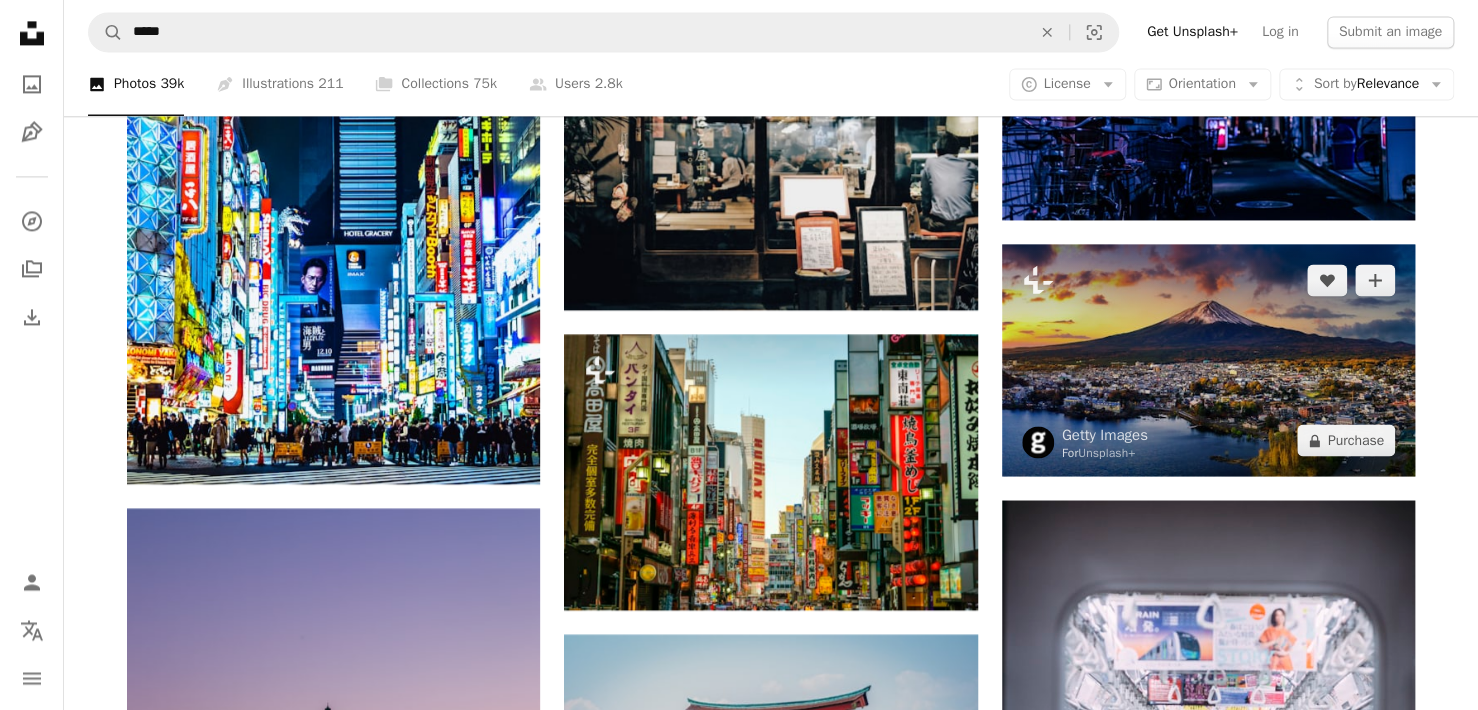 click at bounding box center [1208, 360] 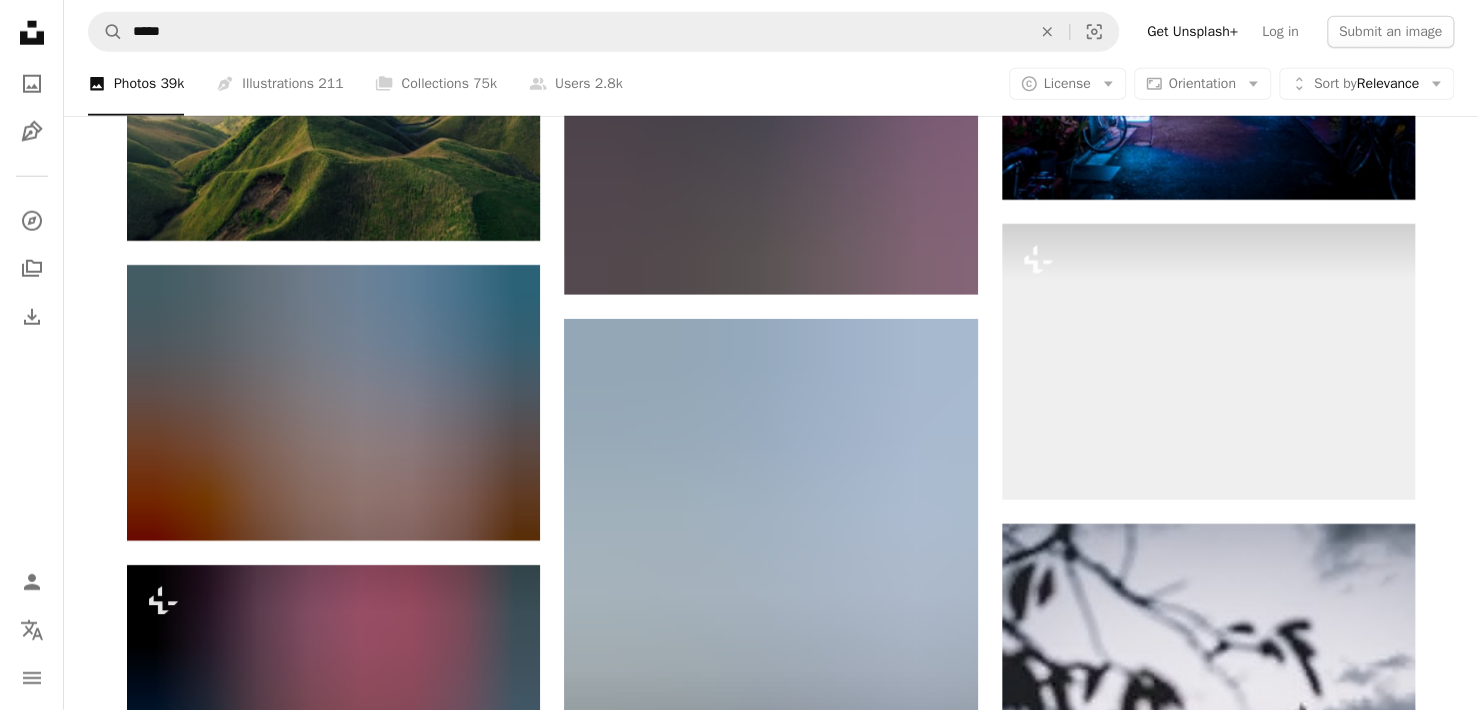 scroll, scrollTop: 6333, scrollLeft: 0, axis: vertical 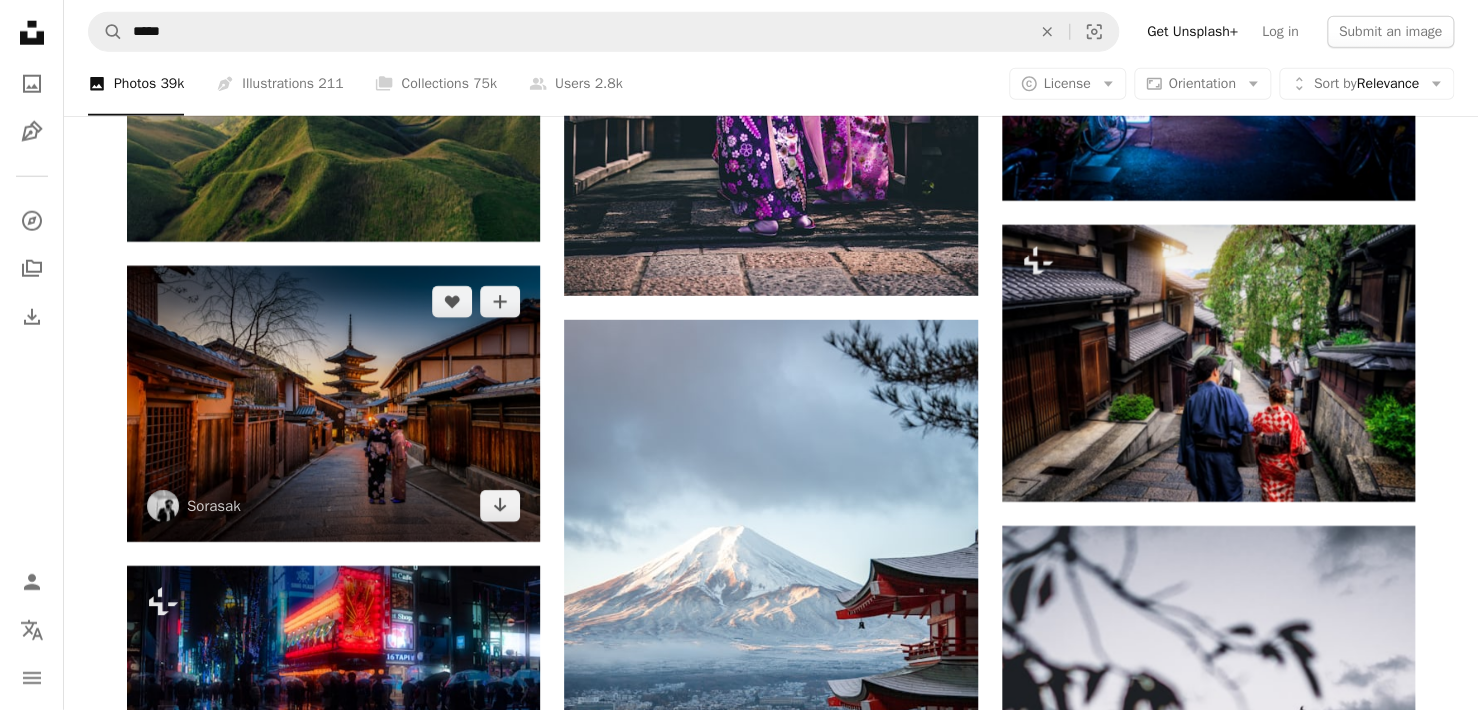 click at bounding box center [333, 404] 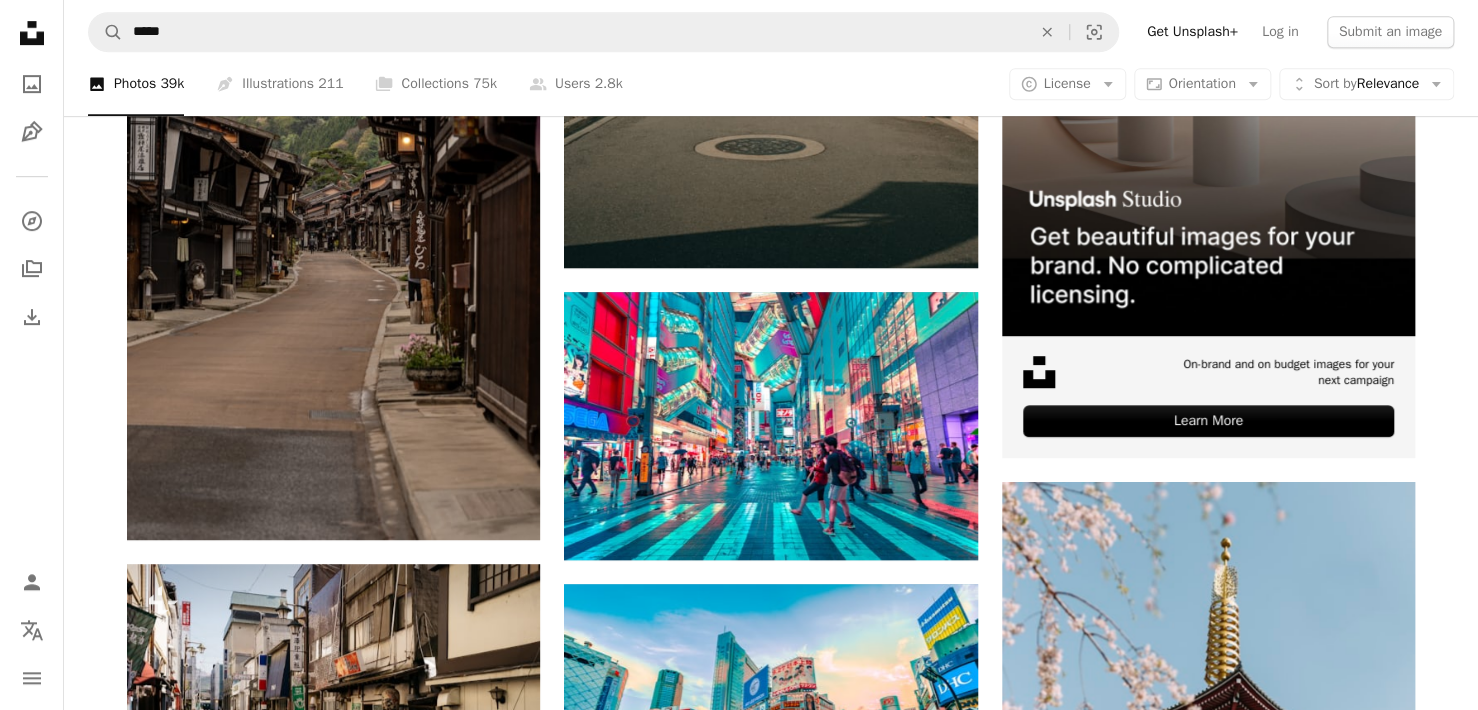 scroll, scrollTop: 7866, scrollLeft: 0, axis: vertical 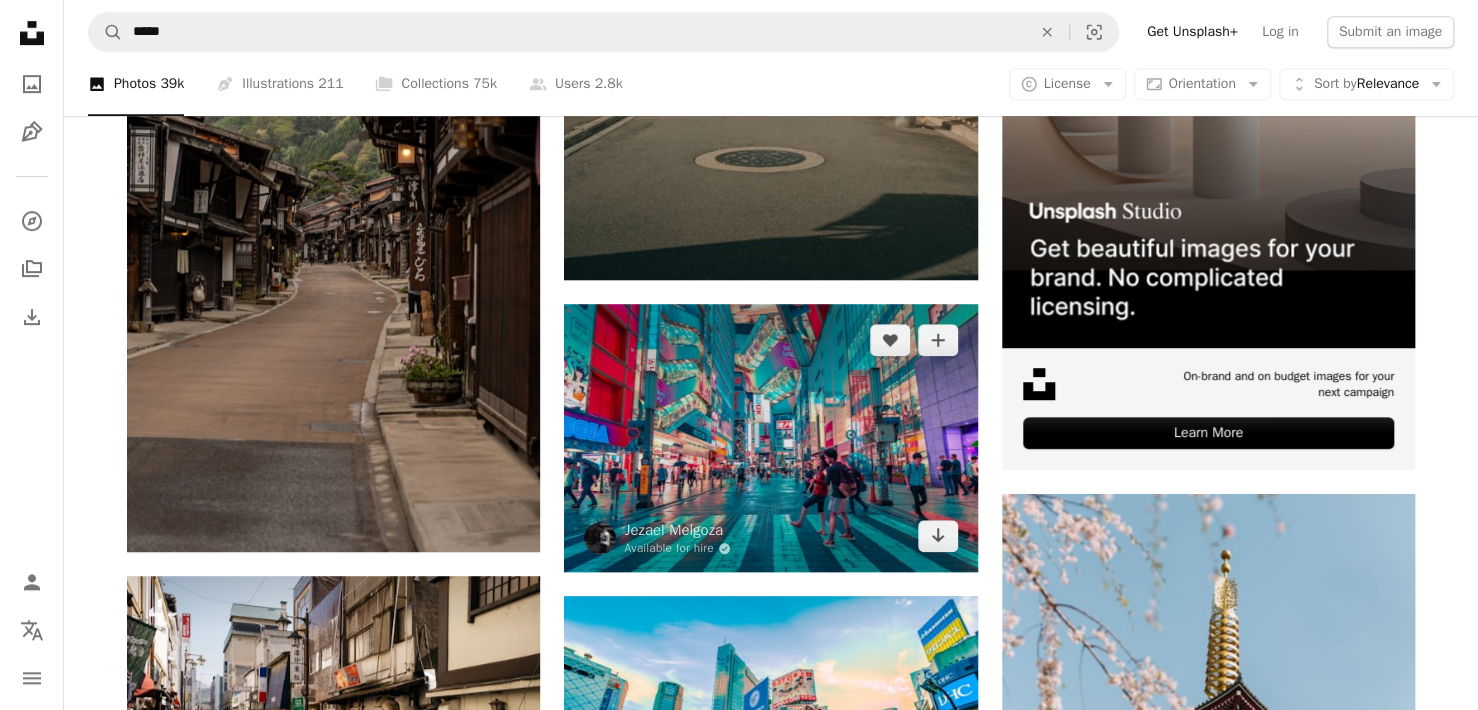 click at bounding box center (770, 438) 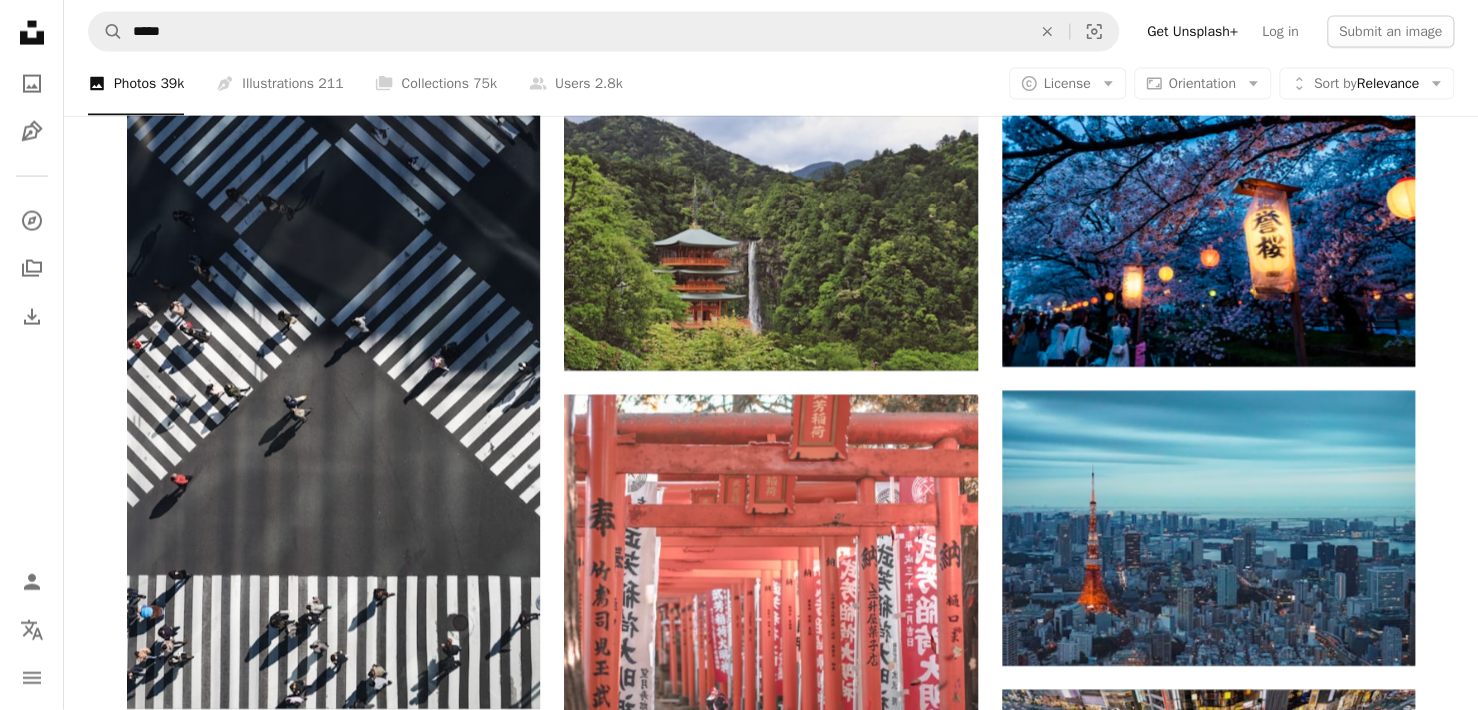scroll, scrollTop: 9771, scrollLeft: 0, axis: vertical 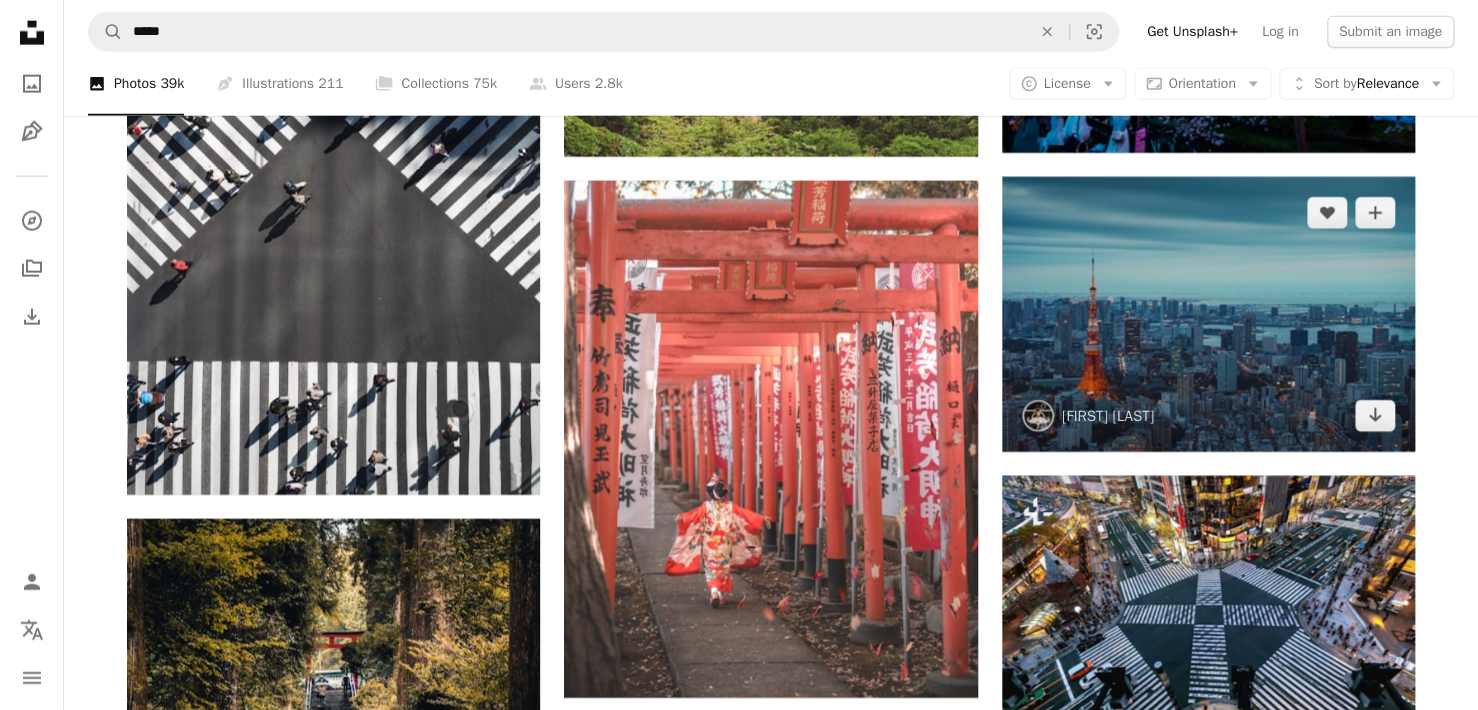 click at bounding box center (1208, 314) 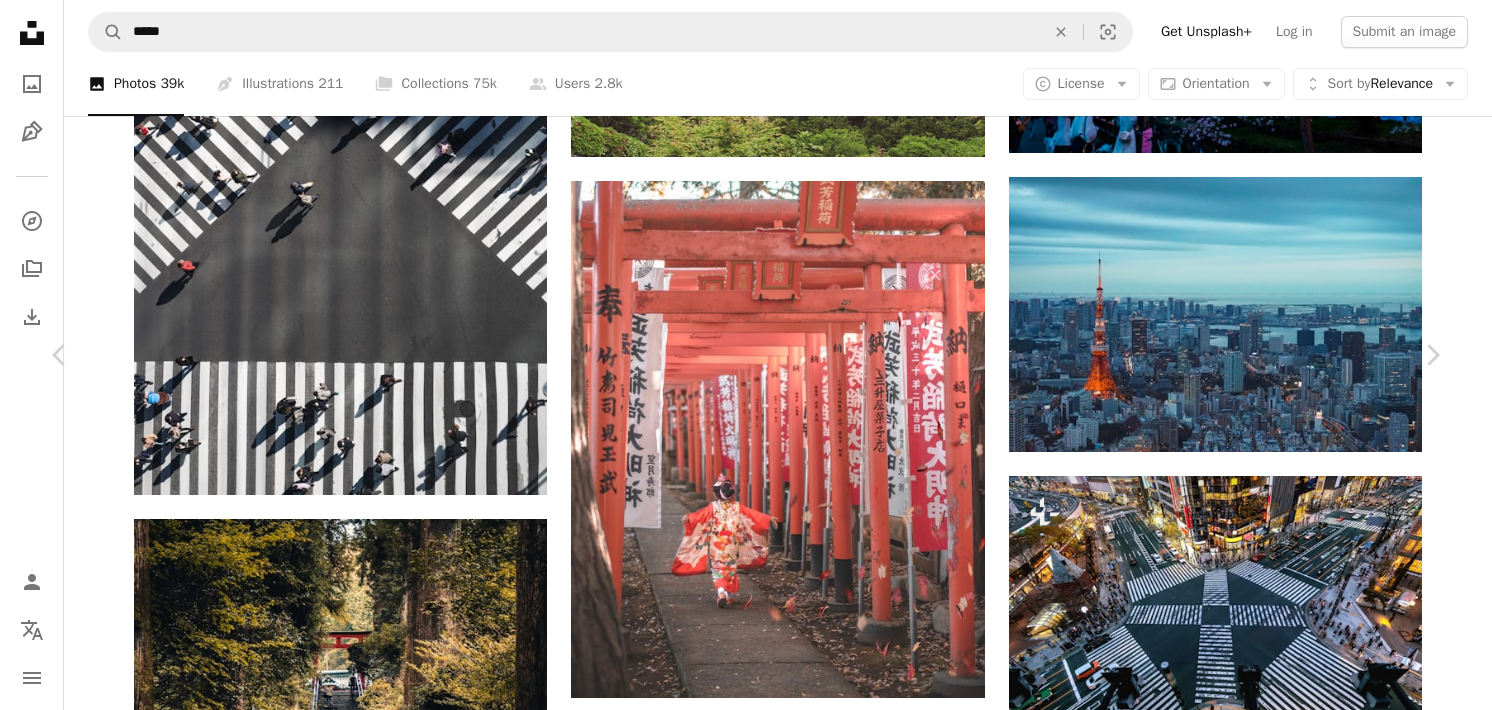 click on "Download free" at bounding box center (1243, 4641) 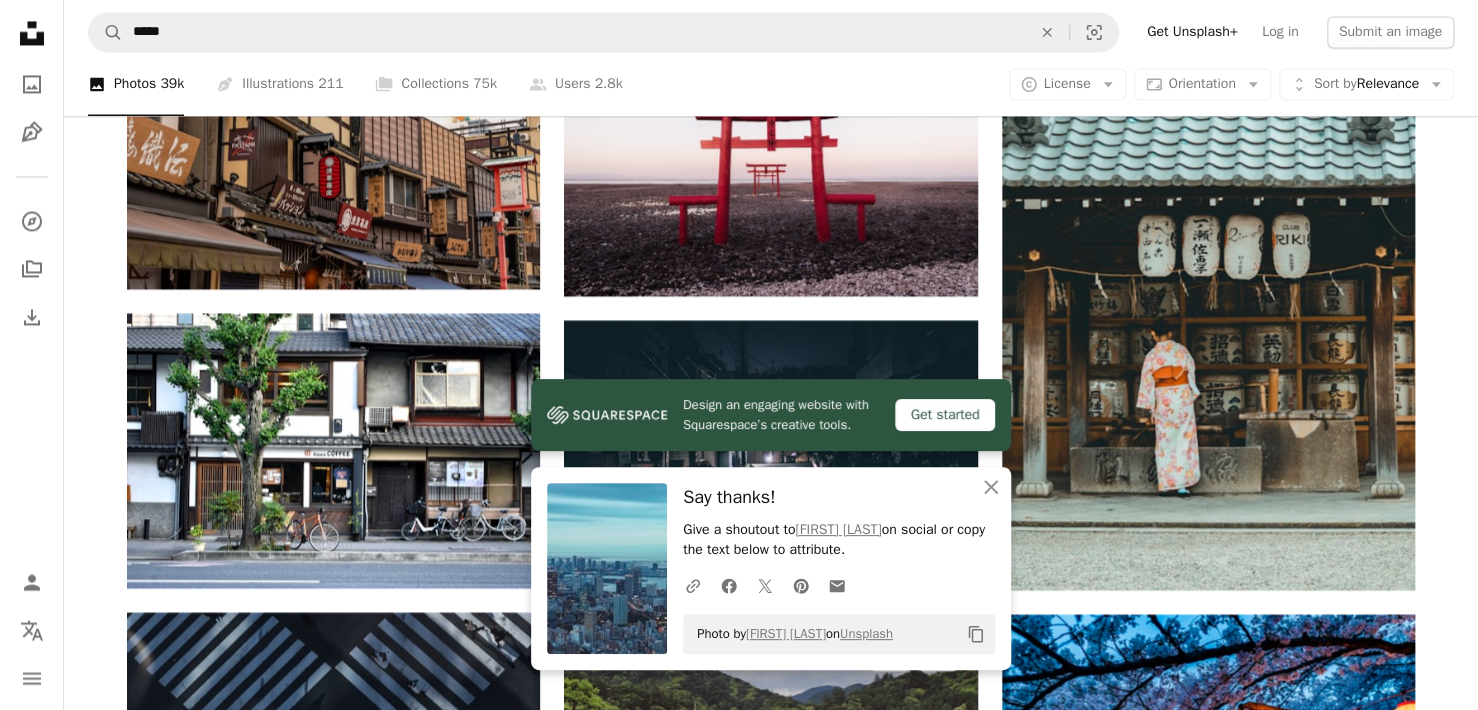 scroll, scrollTop: 8653, scrollLeft: 0, axis: vertical 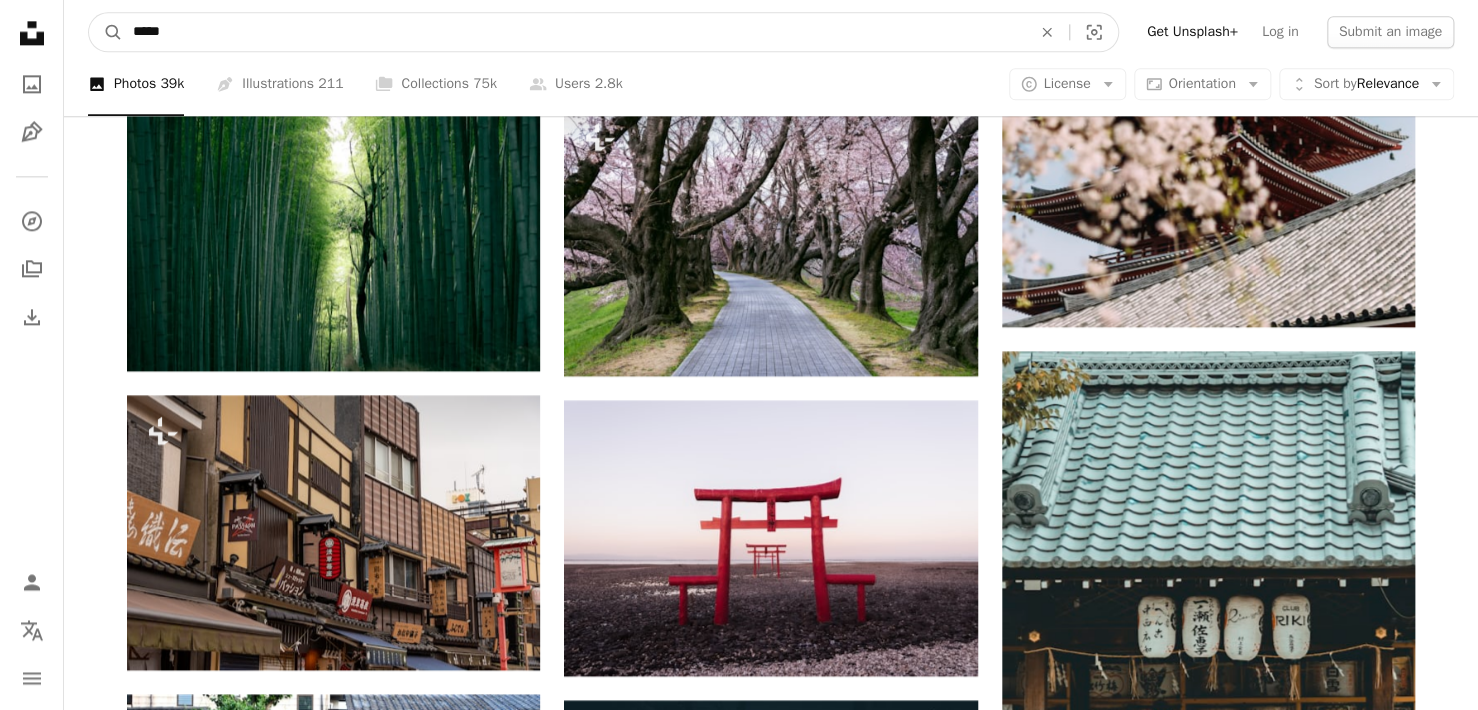 click on "*****" at bounding box center (574, 32) 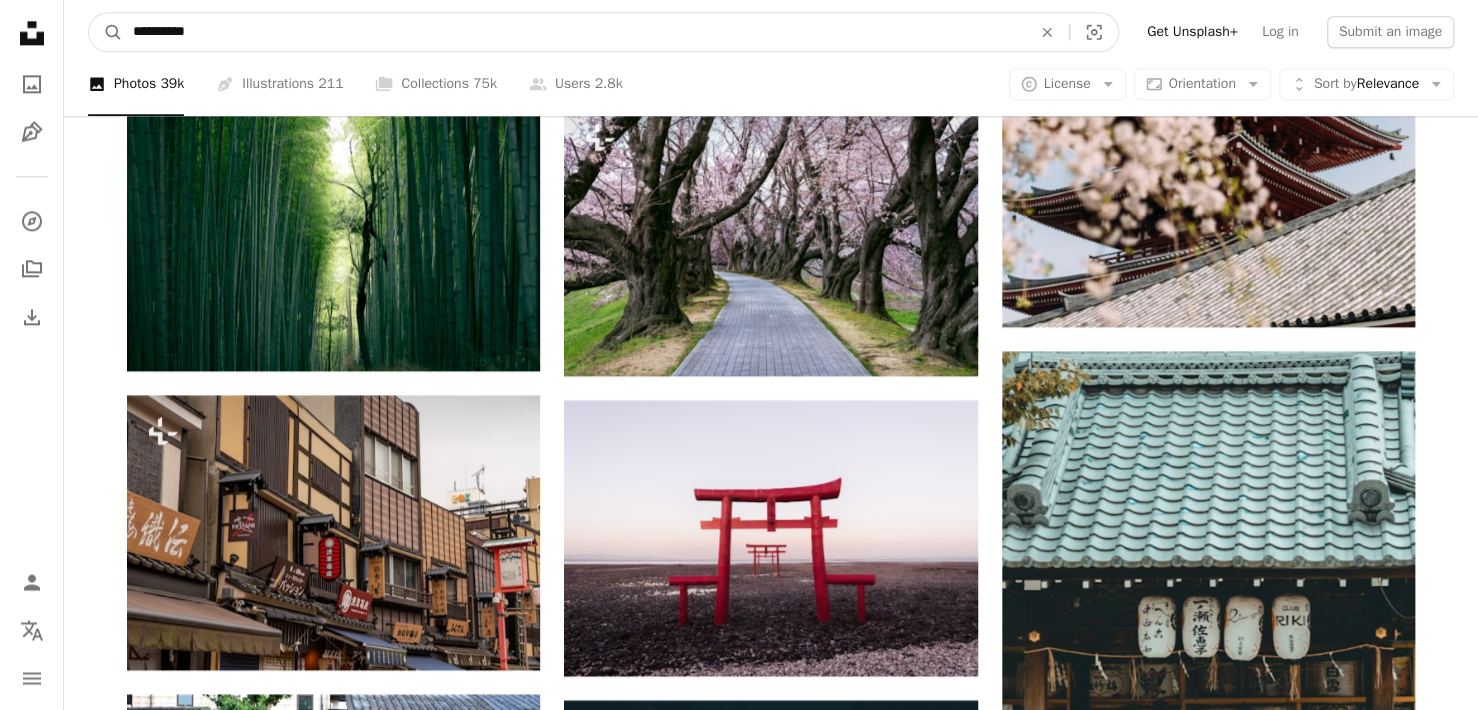 type on "**********" 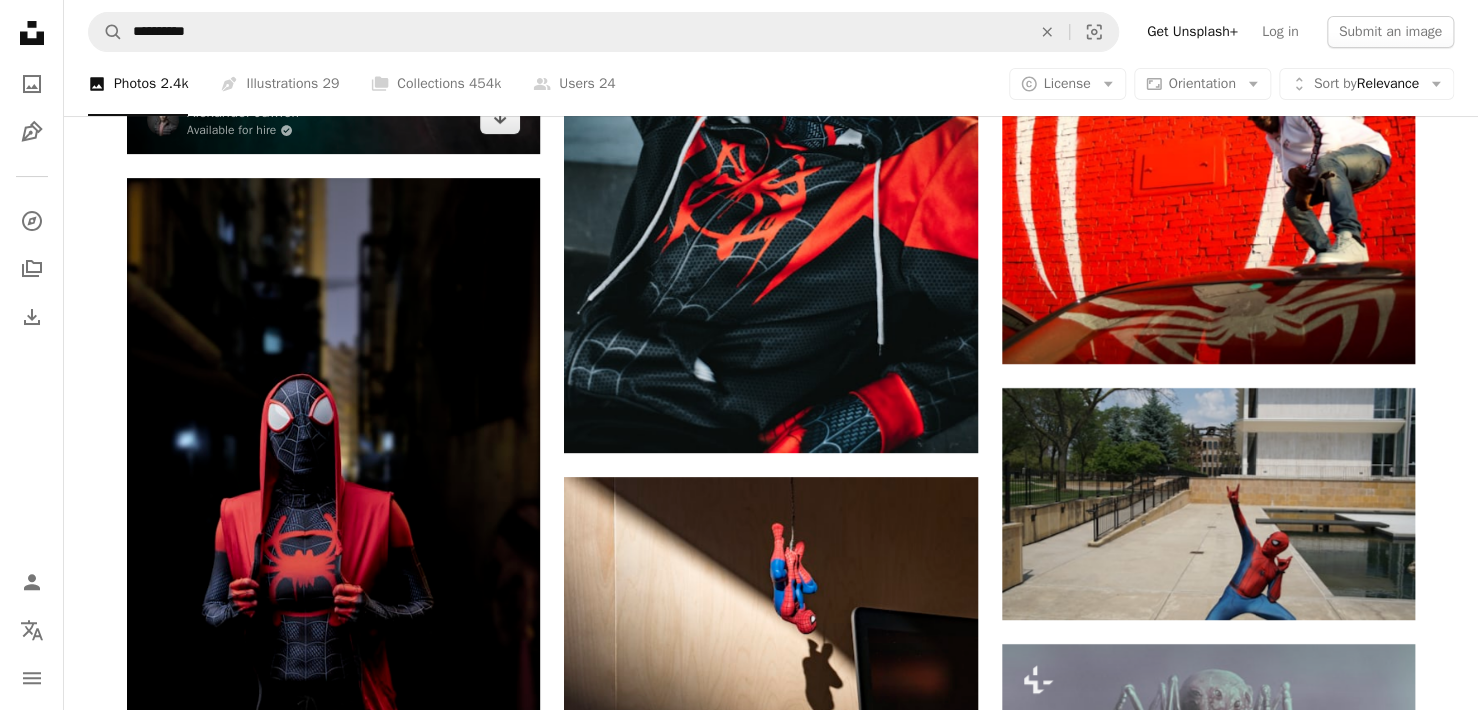 scroll, scrollTop: 3828, scrollLeft: 0, axis: vertical 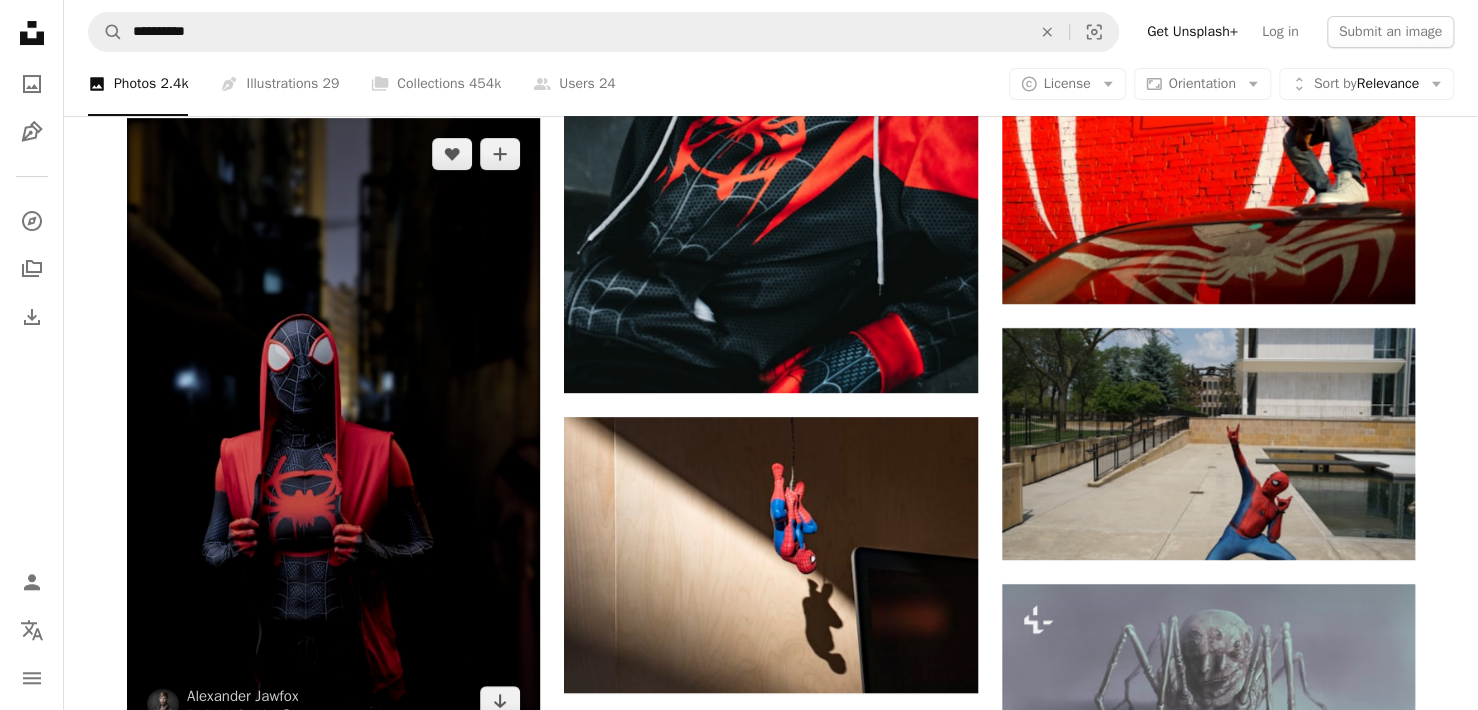 click at bounding box center [333, 428] 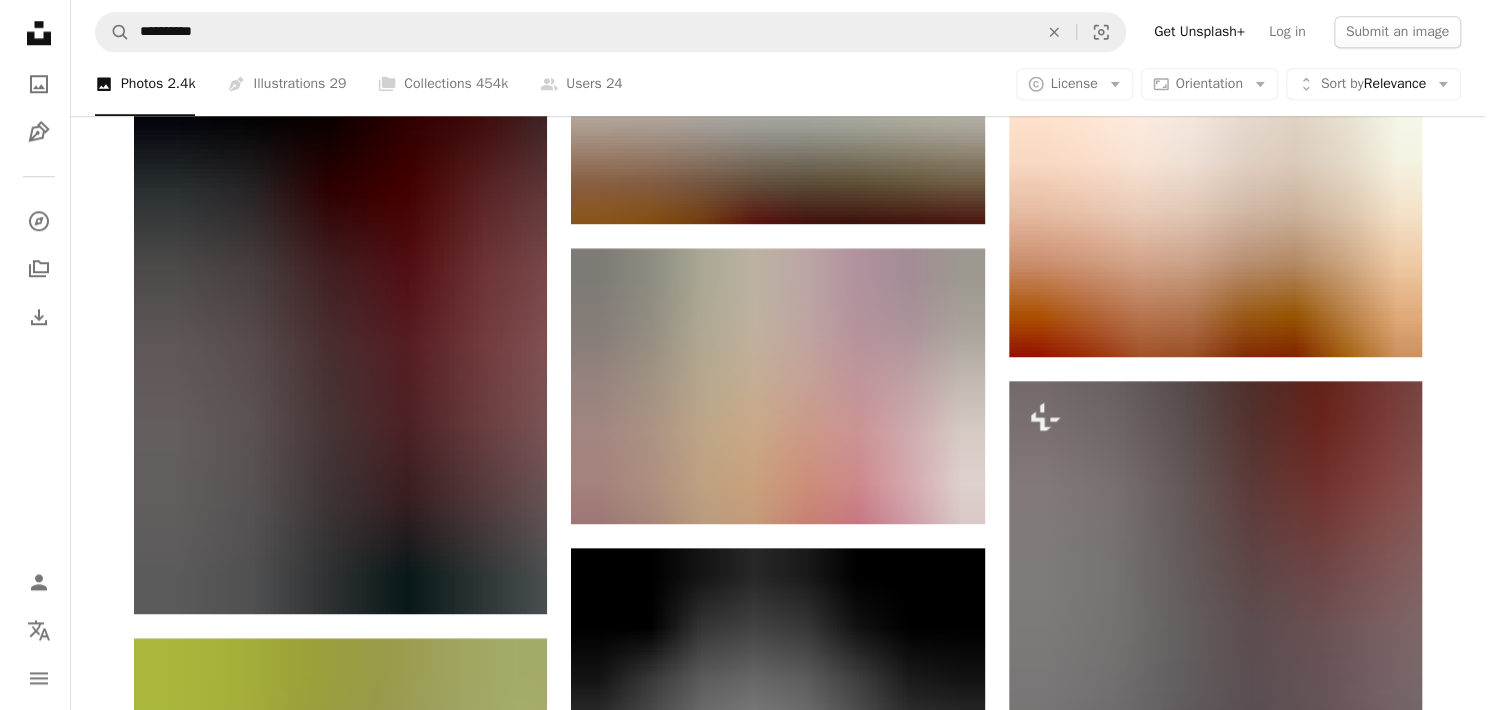 scroll, scrollTop: 4596, scrollLeft: 0, axis: vertical 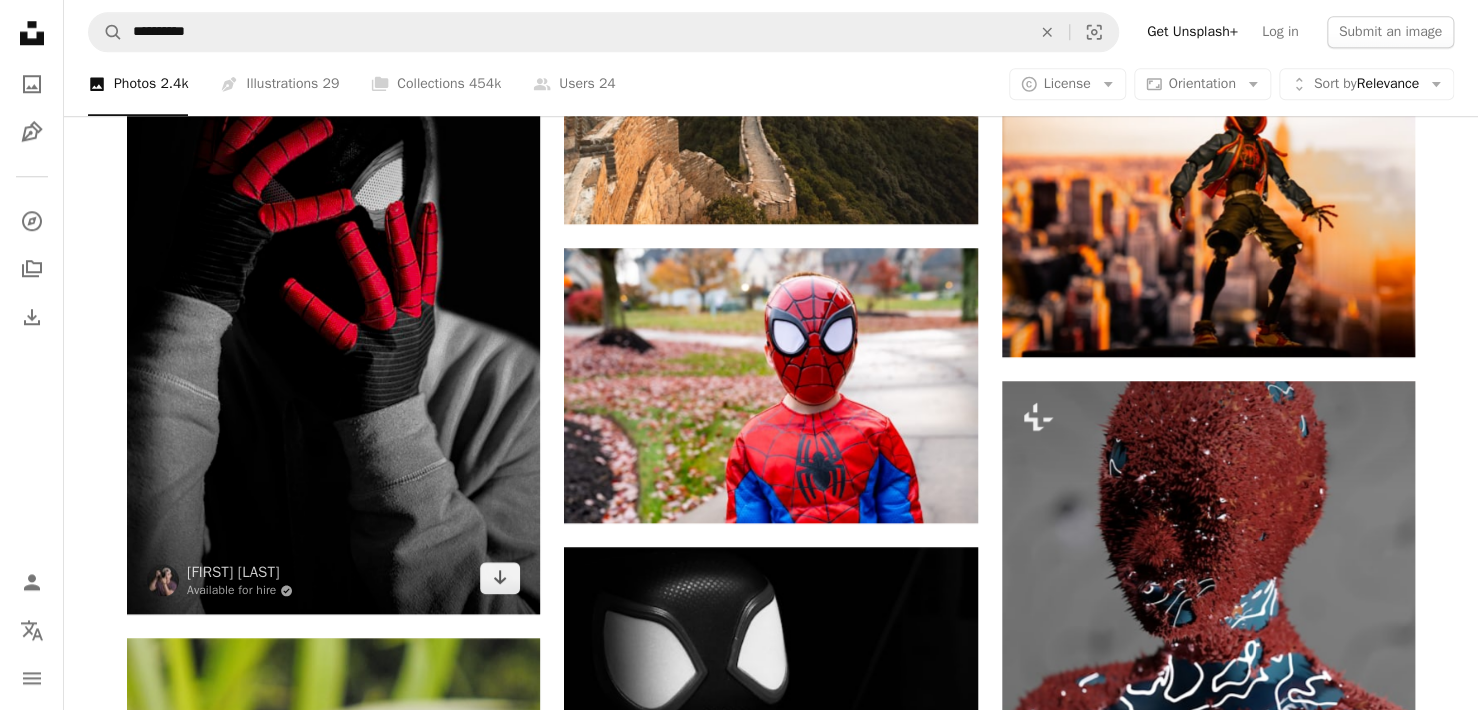 click at bounding box center [333, 304] 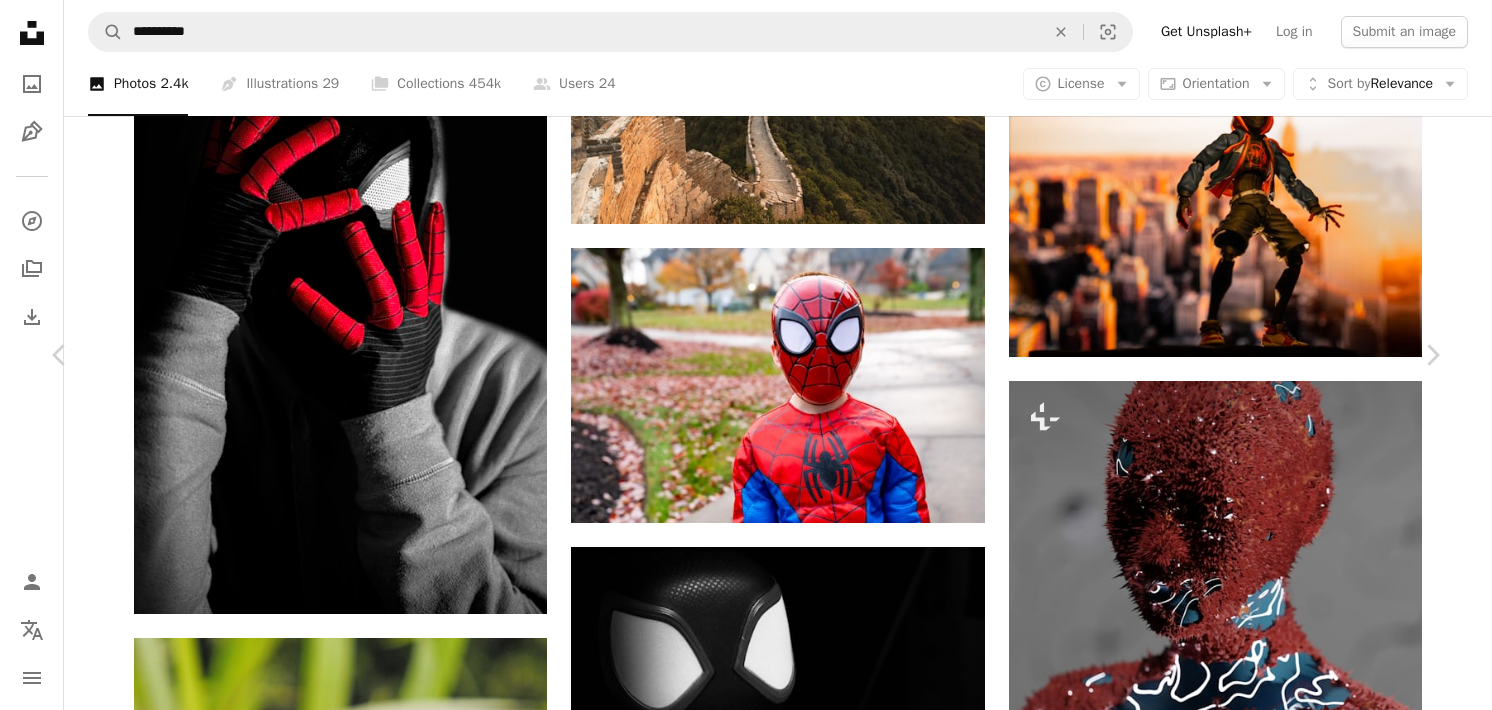 click on "Download free" at bounding box center (1243, 11577) 